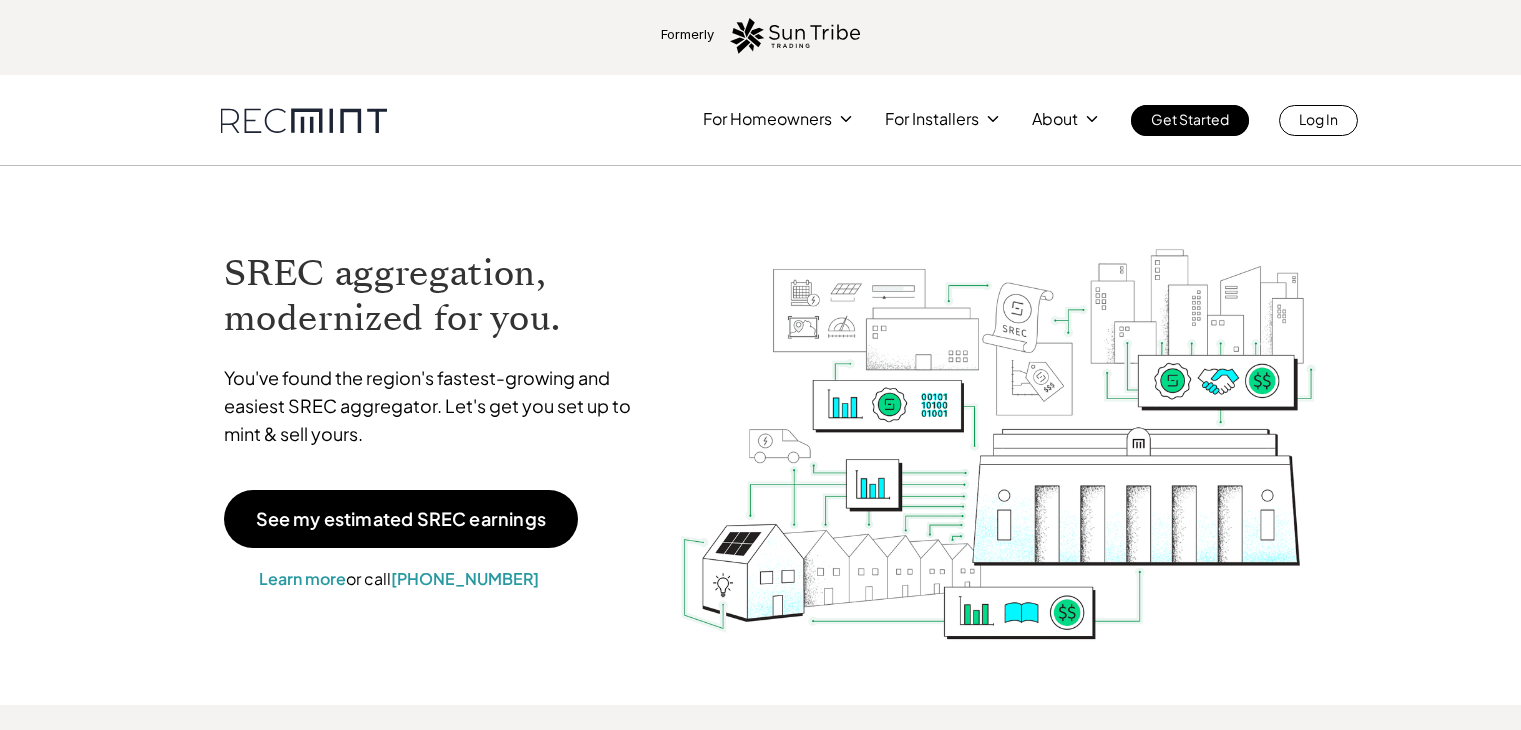 scroll, scrollTop: 0, scrollLeft: 0, axis: both 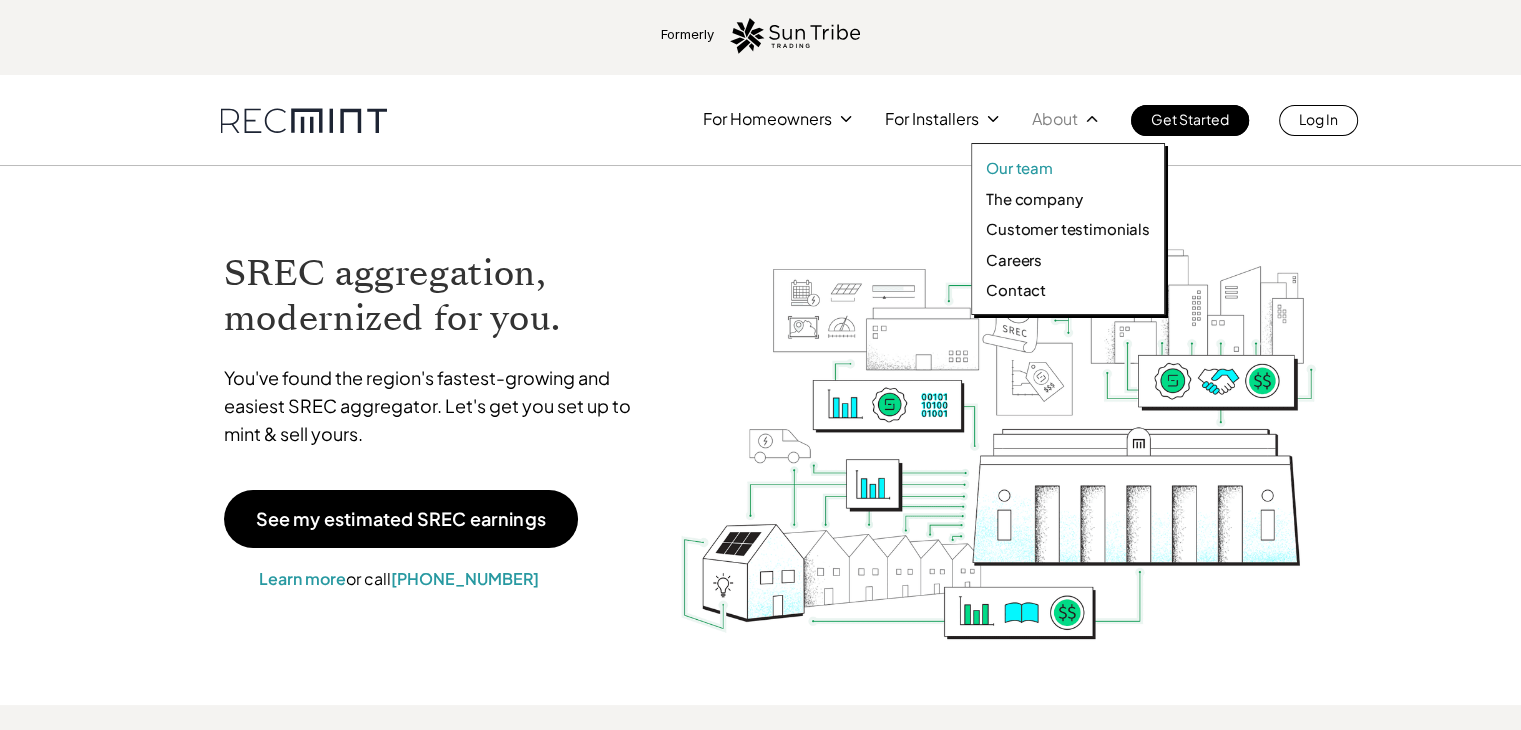 click on "Our team" at bounding box center (1019, 168) 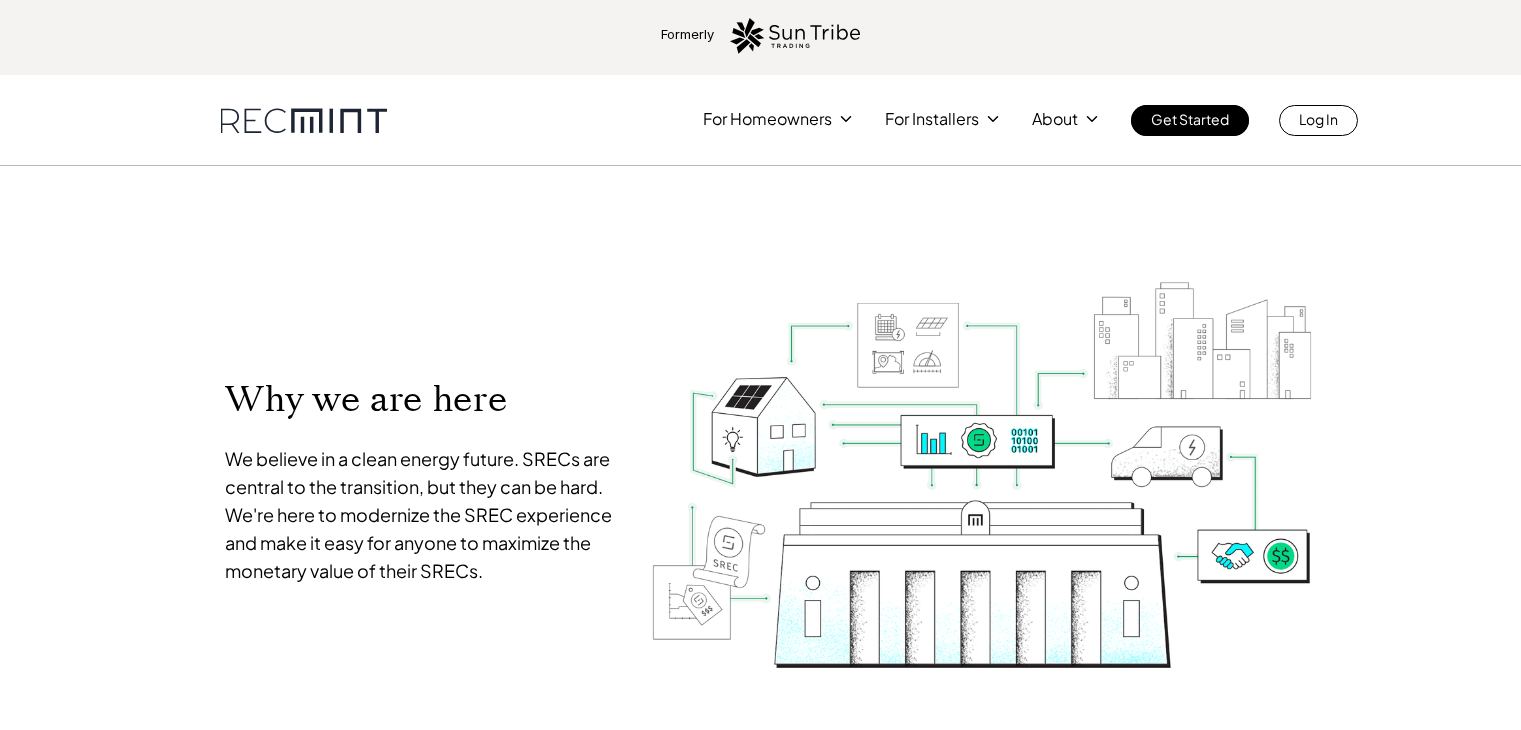 scroll, scrollTop: 795, scrollLeft: 0, axis: vertical 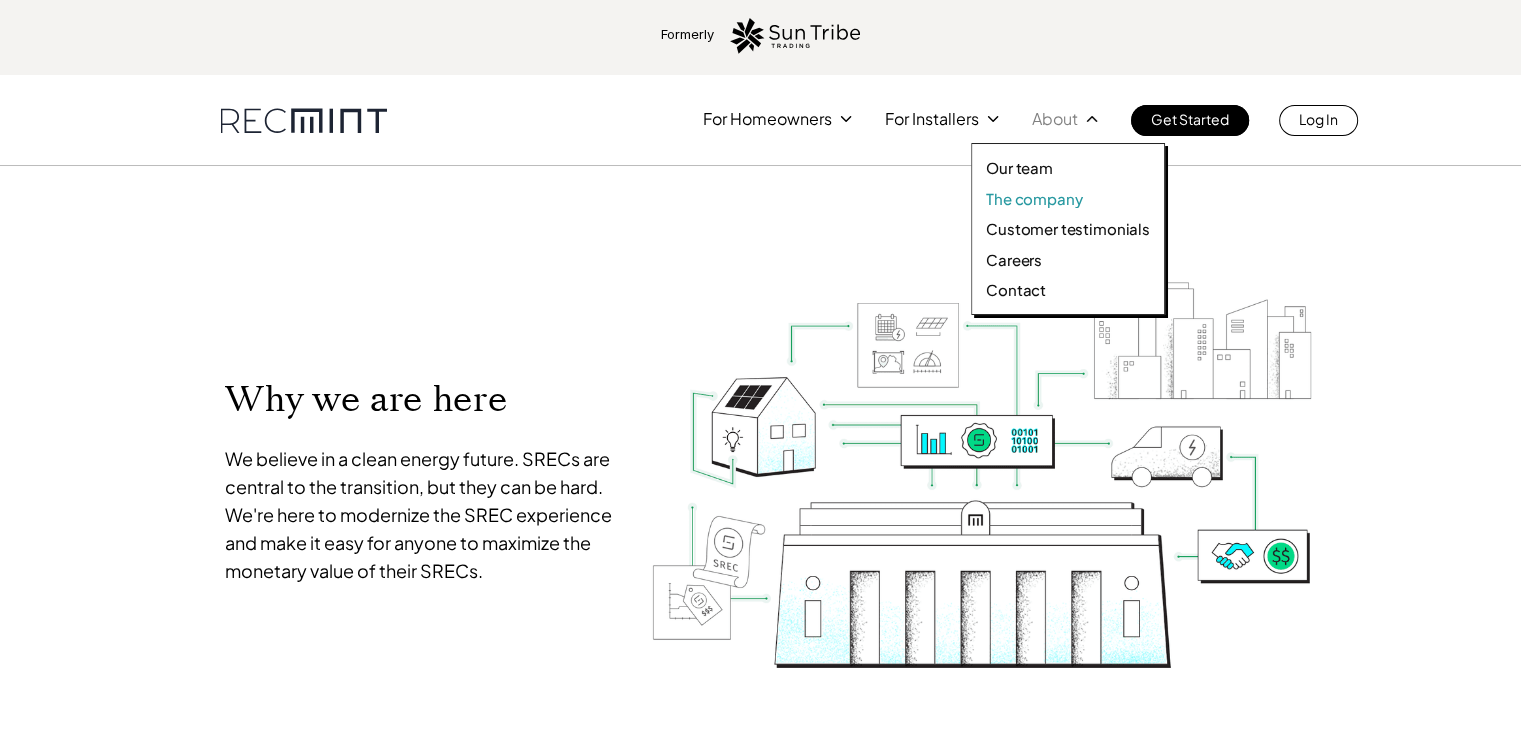 click on "The company" at bounding box center (1034, 199) 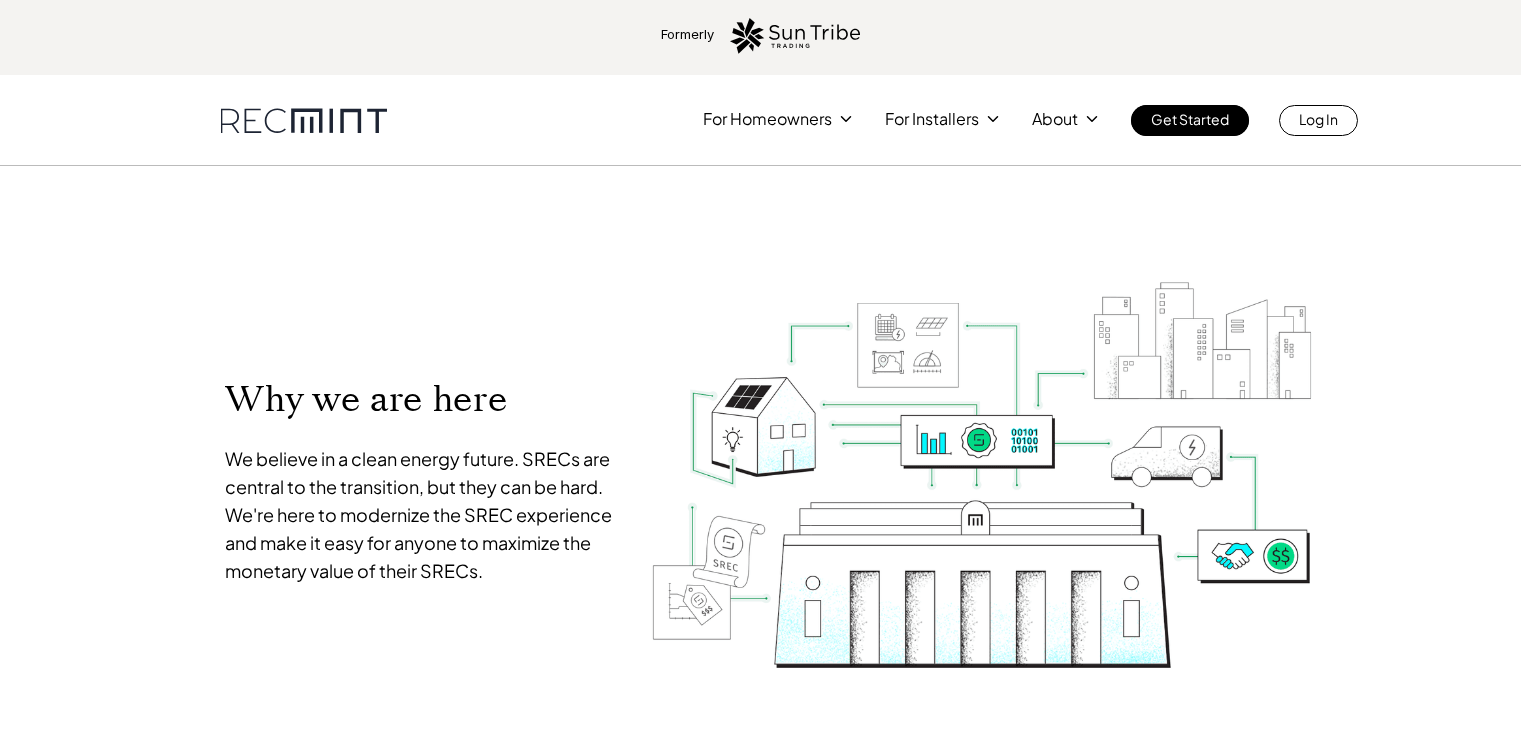 scroll, scrollTop: 0, scrollLeft: 0, axis: both 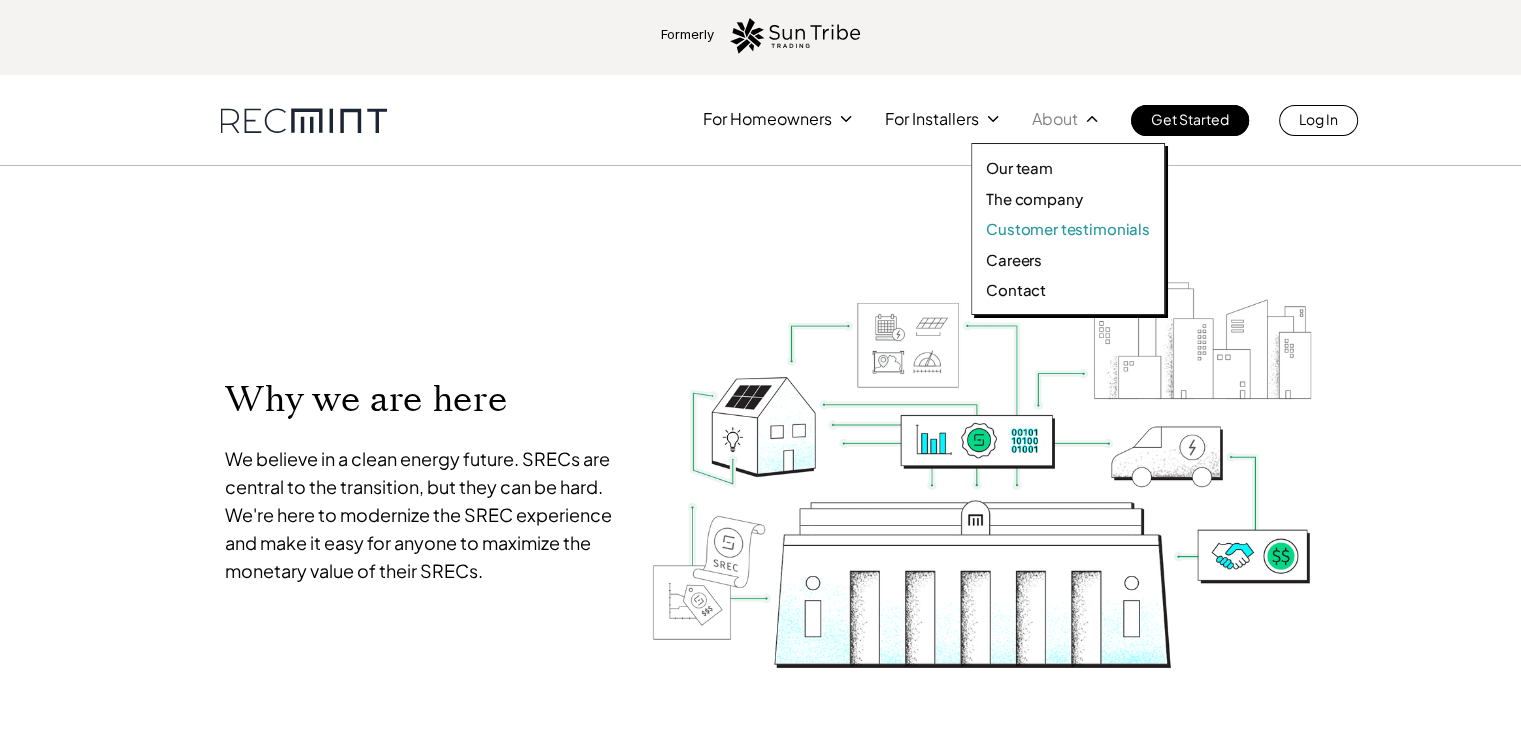 click on "Customer testimonials" at bounding box center (1068, 229) 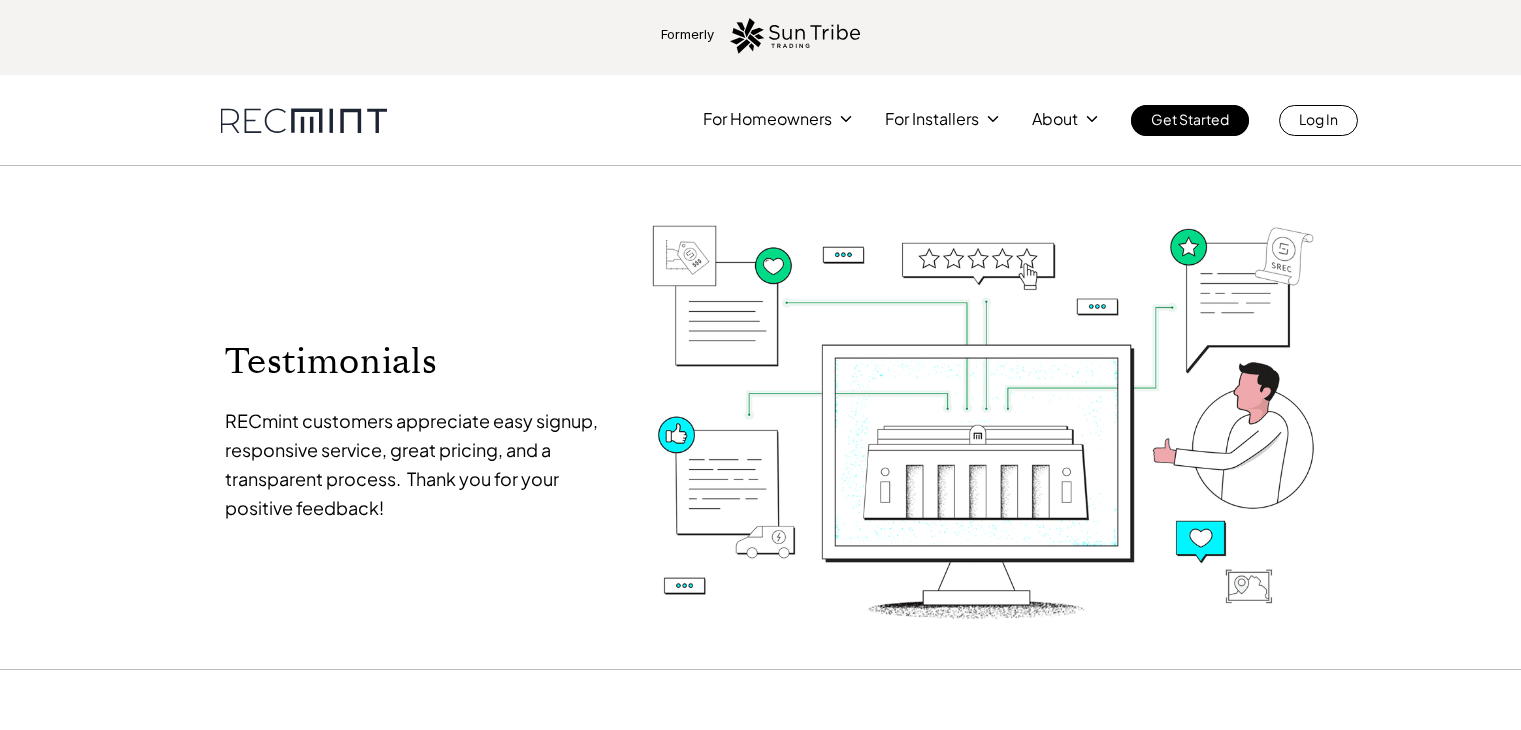 scroll, scrollTop: 0, scrollLeft: 0, axis: both 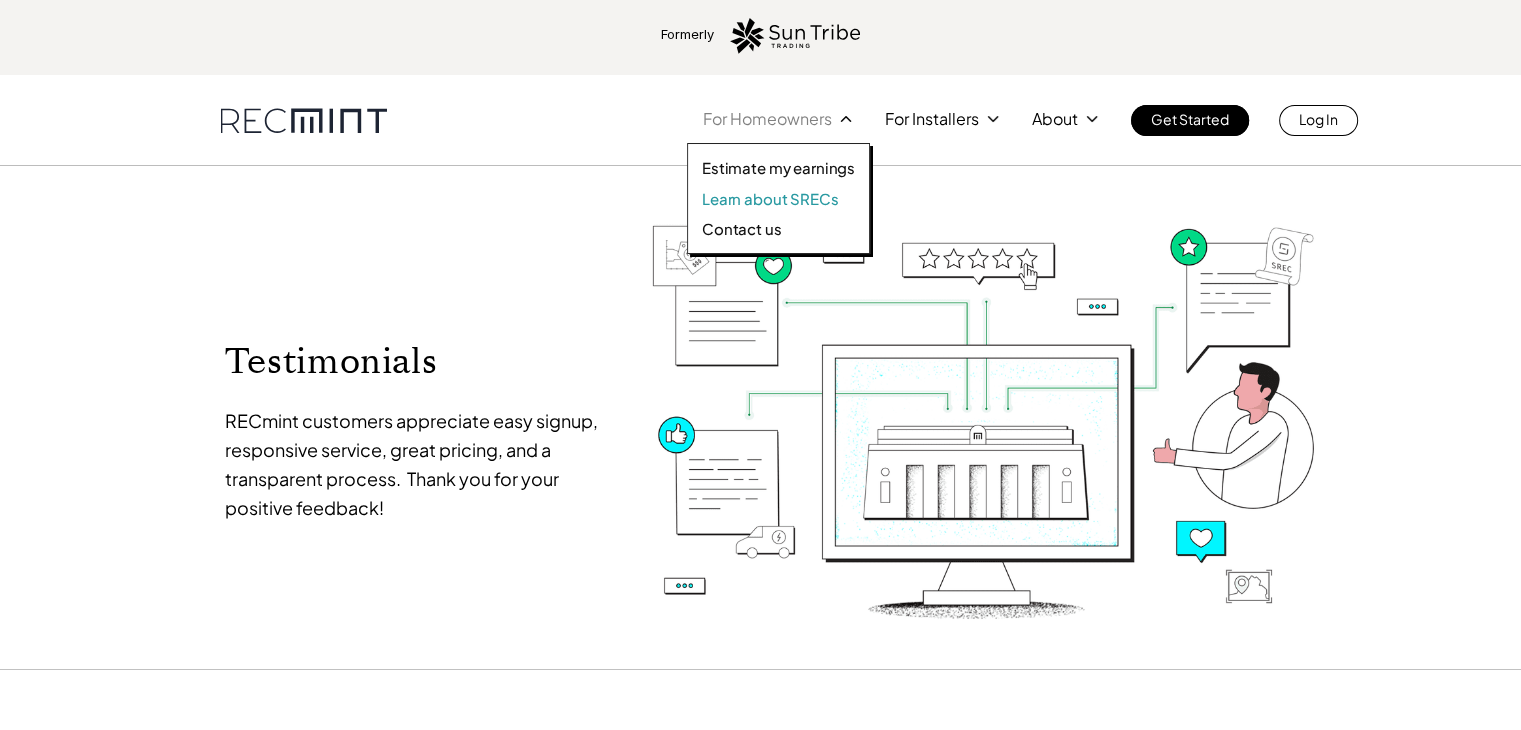 click on "Learn about SRECs" at bounding box center (770, 199) 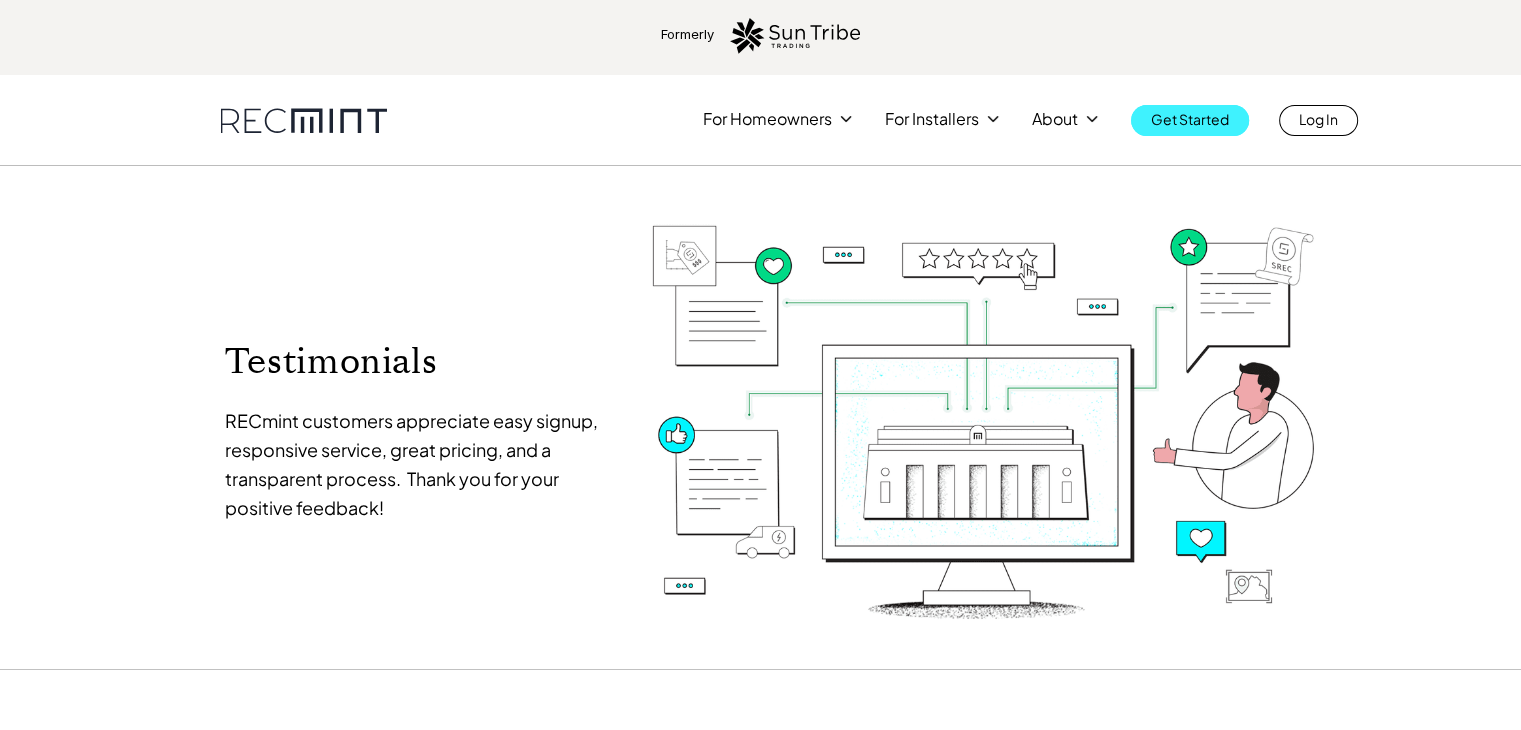 click on "Get Started" at bounding box center (1190, 119) 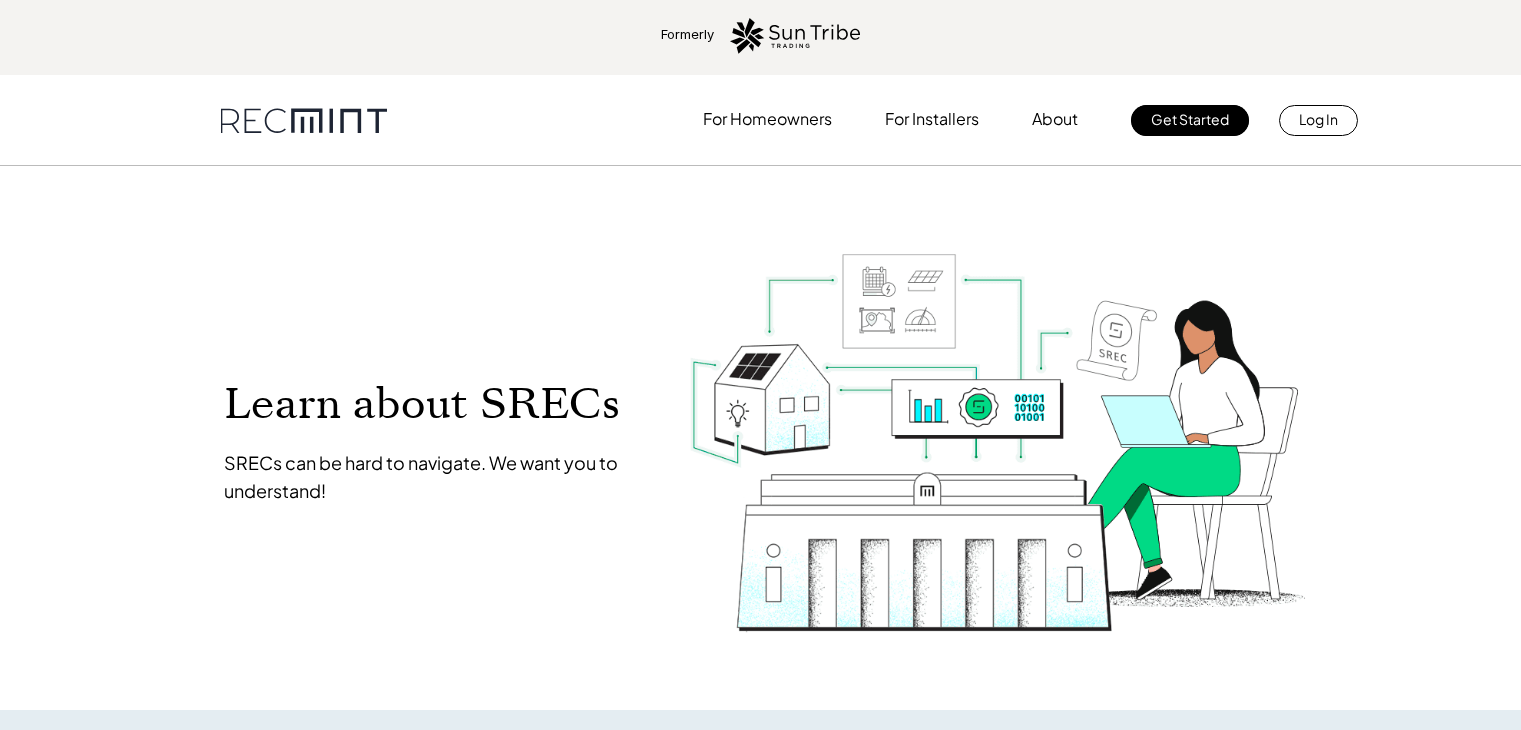 scroll, scrollTop: 0, scrollLeft: 0, axis: both 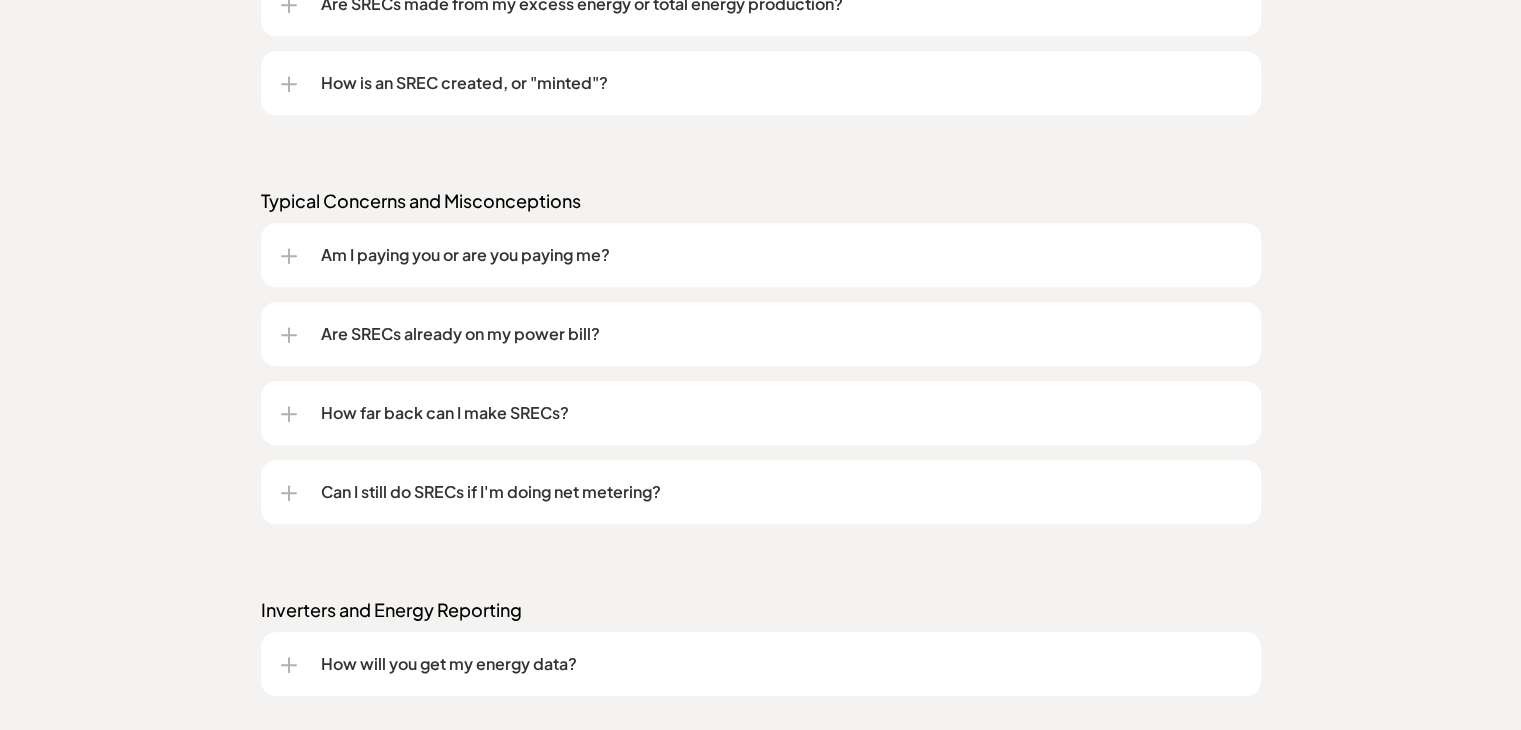 click on "How is an SREC created, or "minted"?" at bounding box center [781, 83] 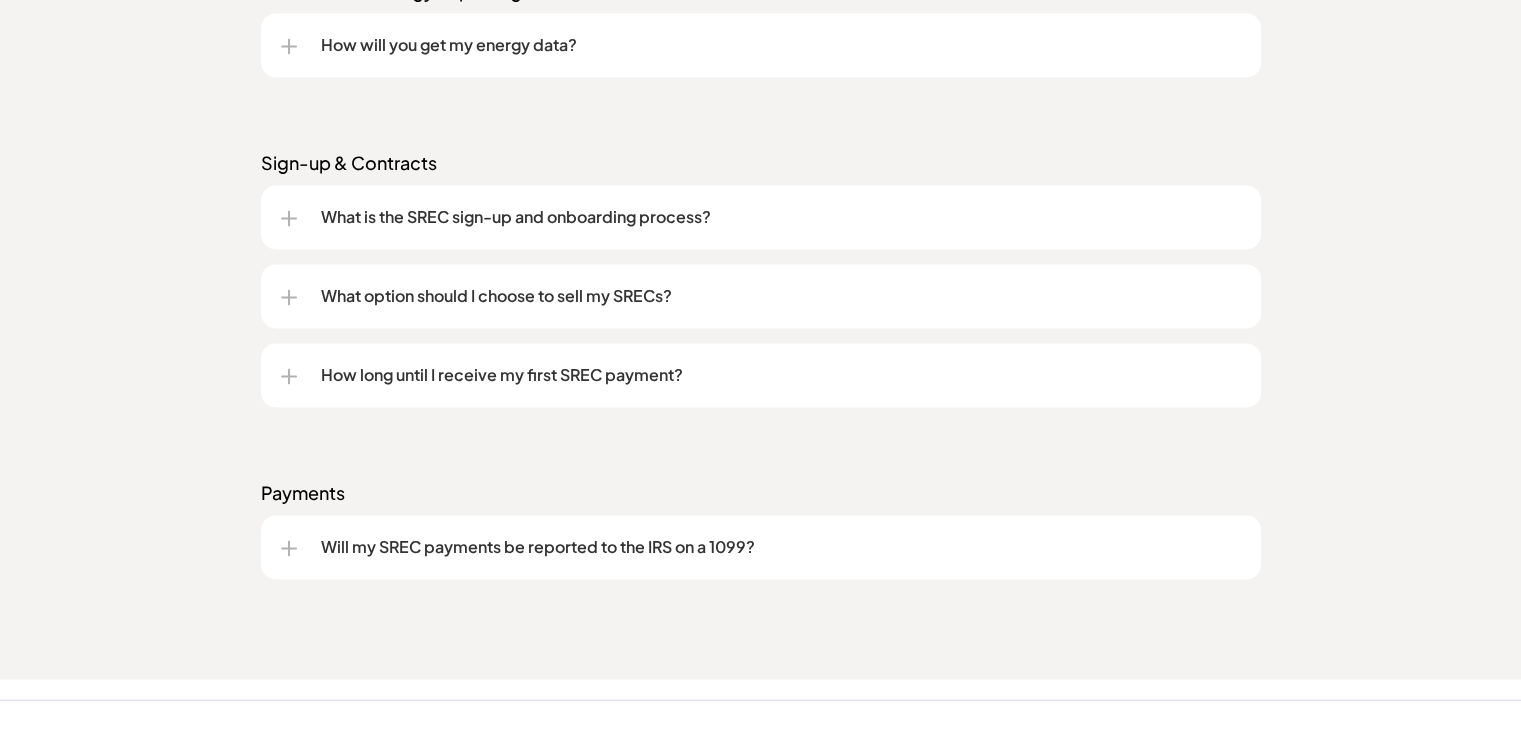 scroll, scrollTop: 3000, scrollLeft: 0, axis: vertical 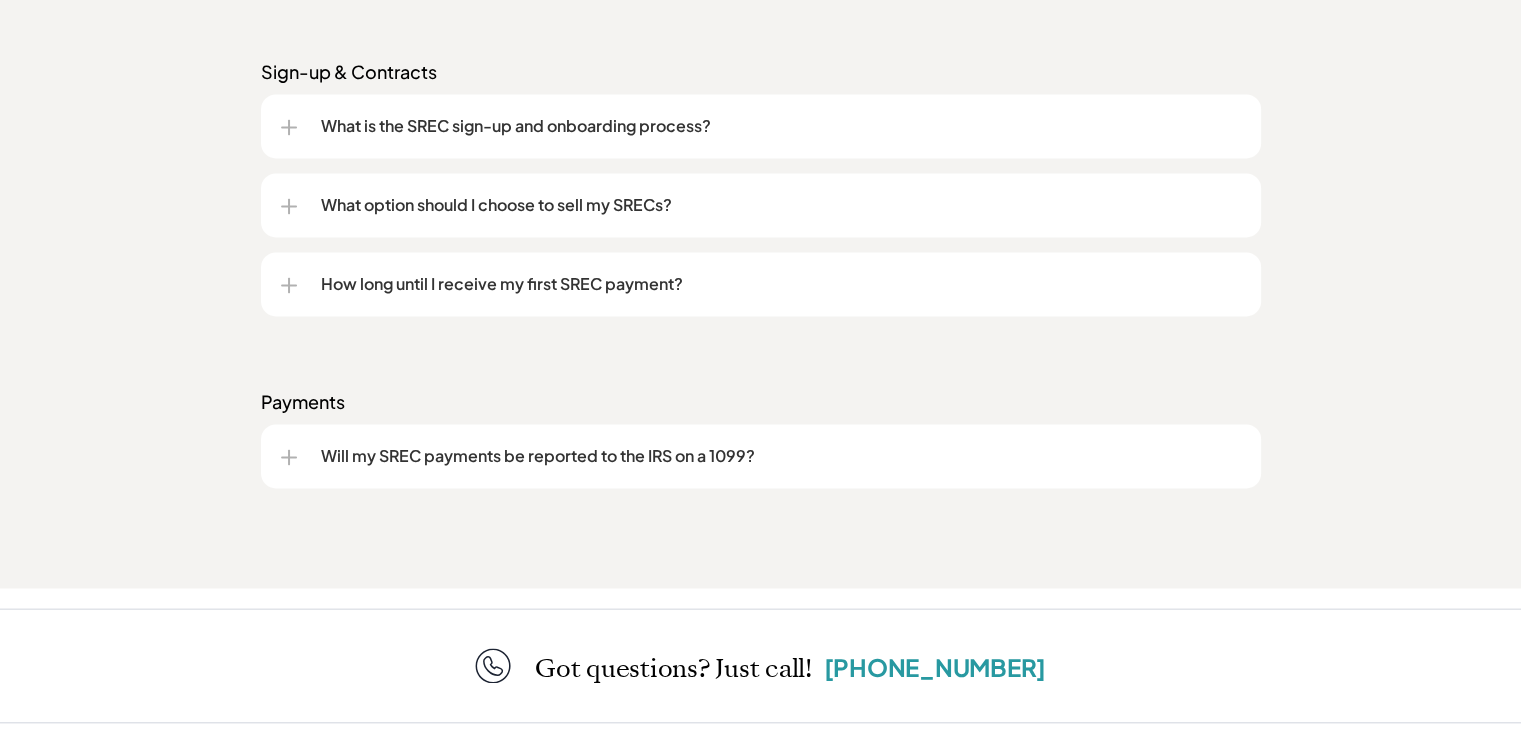 click on "What option should I choose to sell my SRECs?" at bounding box center (781, 205) 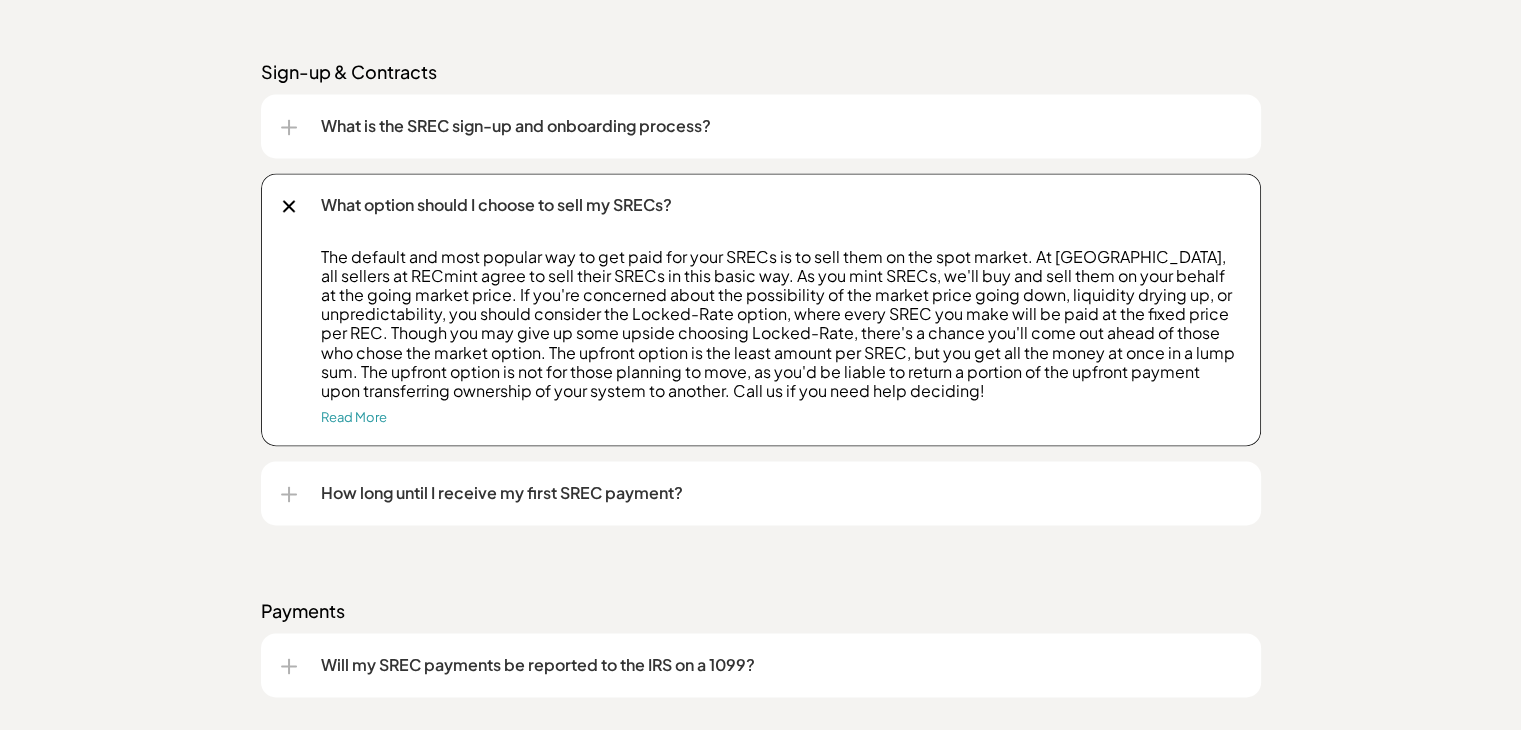 click on "Frequently asked questions (FAQs) We get these a lot. Understanding SRECs What are SRECs (Solar Renewable Energy Certificates)? When I sell my SRECs, am I actually selling my energy? Why do SRECs exist at all? Why are they needed? Are SRECs made from my excess energy or total energy production? How is an SREC created, or "minted"? Read More Typical Concerns and Misconceptions Am I paying you or are you paying me? Are SRECs already on my power bill? How far back can I make SRECs? Can I still do SRECs if I'm doing net metering? Inverters and Energy Reporting How will you get my energy data? Sign-up & Contracts What is the SREC sign-up and onboarding process? What option should I choose to sell my SRECs? Read More How long until I receive my first SREC payment? Payments Will my SREC payments be reported to the IRS on a 1099?" at bounding box center [760, -321] 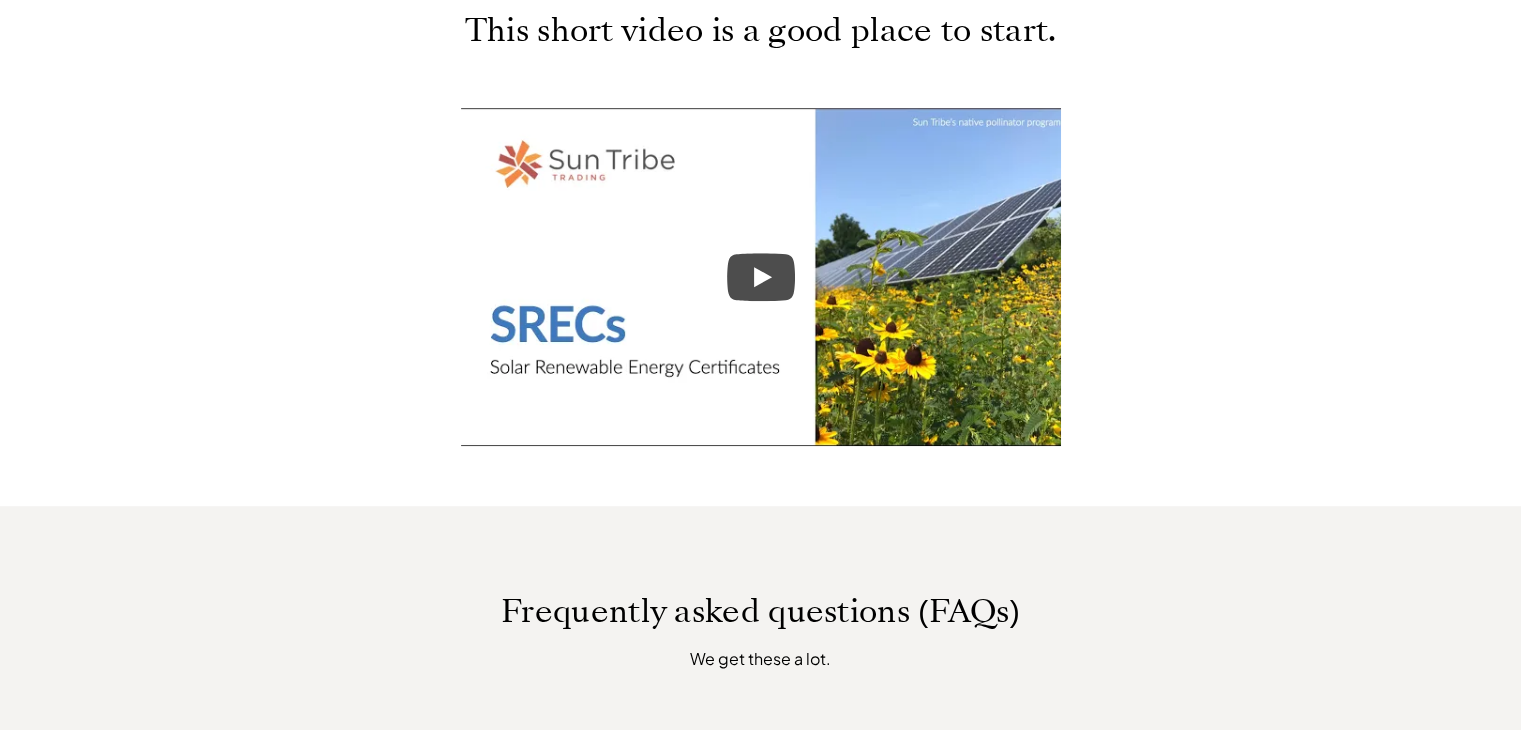 scroll, scrollTop: 1000, scrollLeft: 0, axis: vertical 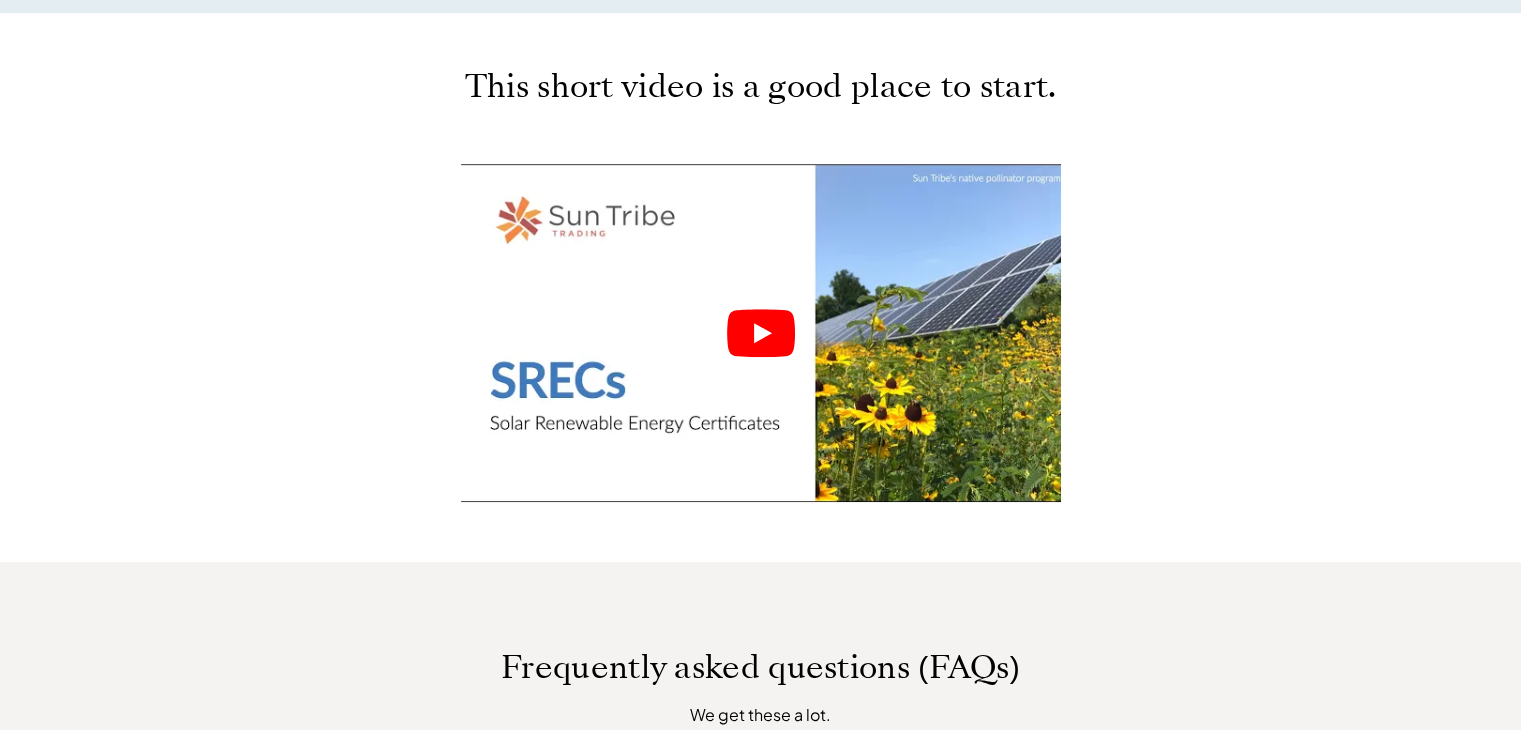 click 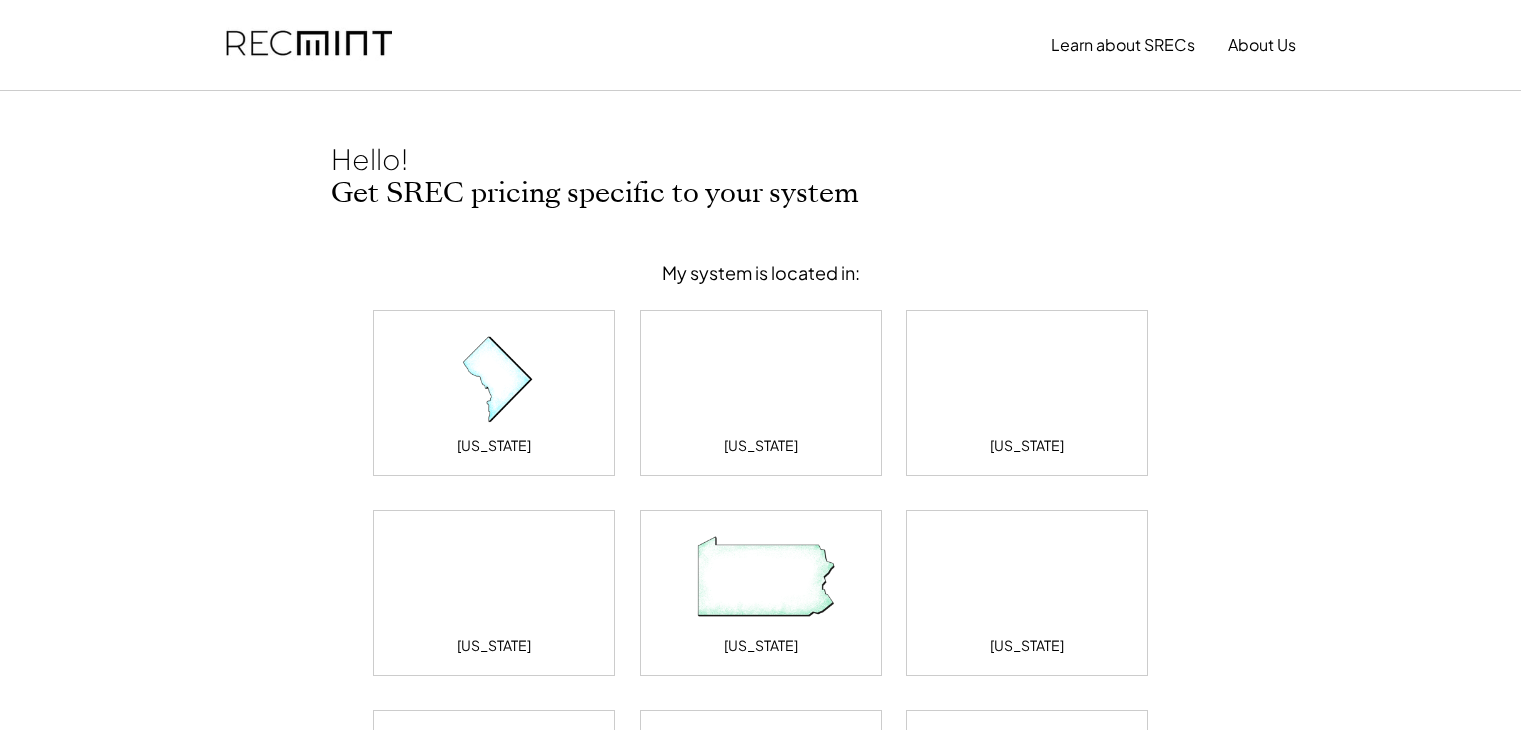 scroll, scrollTop: 0, scrollLeft: 0, axis: both 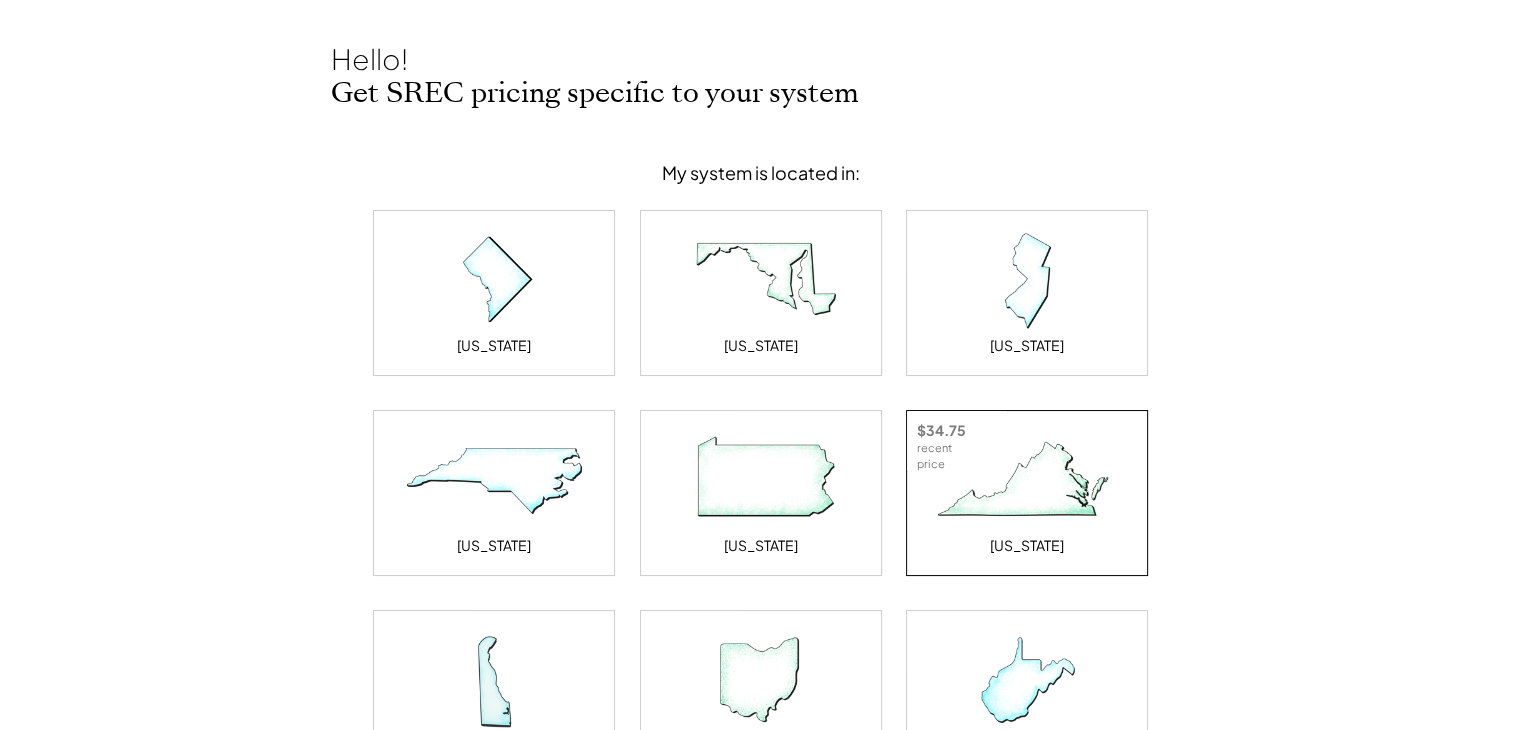click at bounding box center (1027, 481) 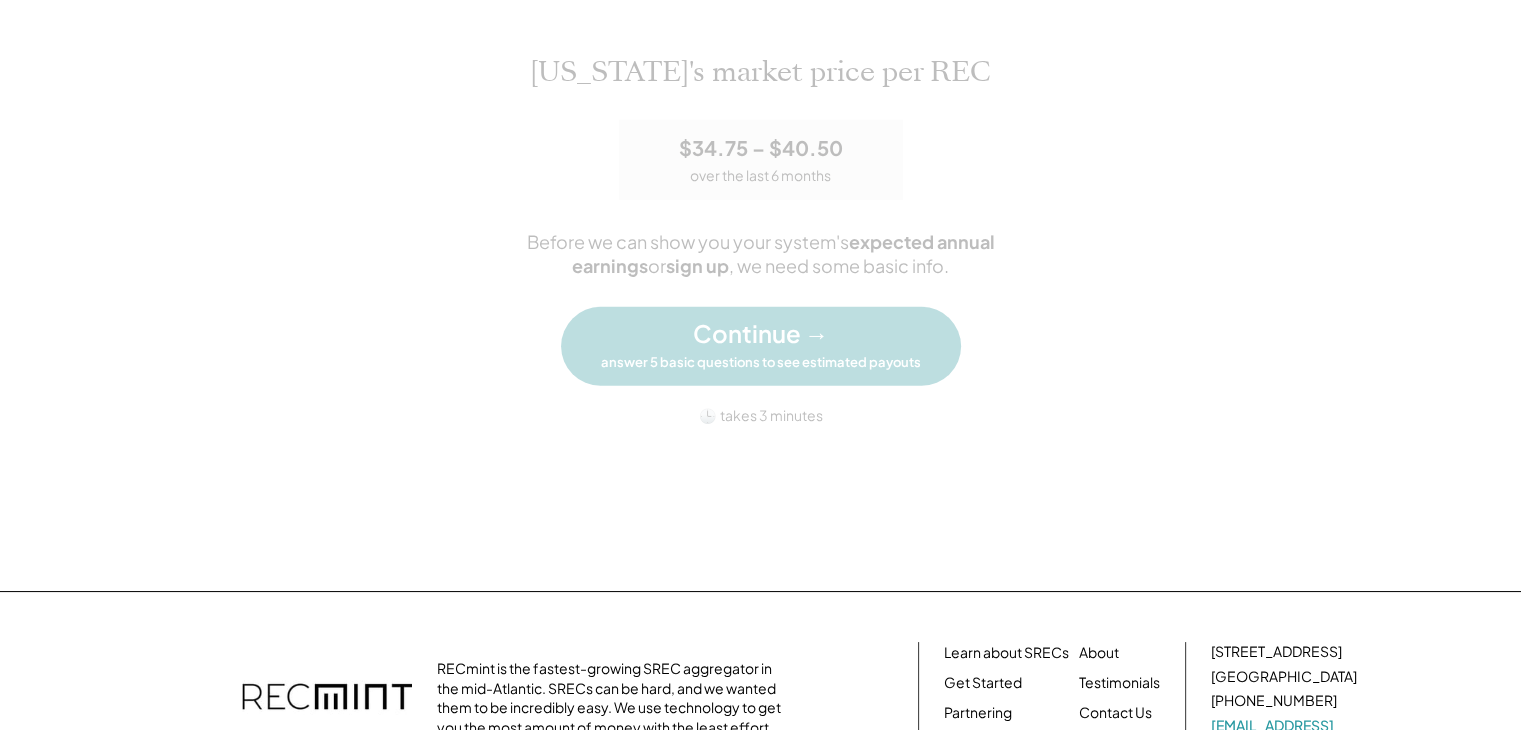 click on "[US_STATE]'s market price per REC $34.75 – $40.50 over the last 6 months Before we can show you your system's  expected annual earnings  or  sign up , we need some basic info. Continue → answer 5 basic questions to see estimated payouts 🕒  takes 3 minutes" at bounding box center [761, 306] 